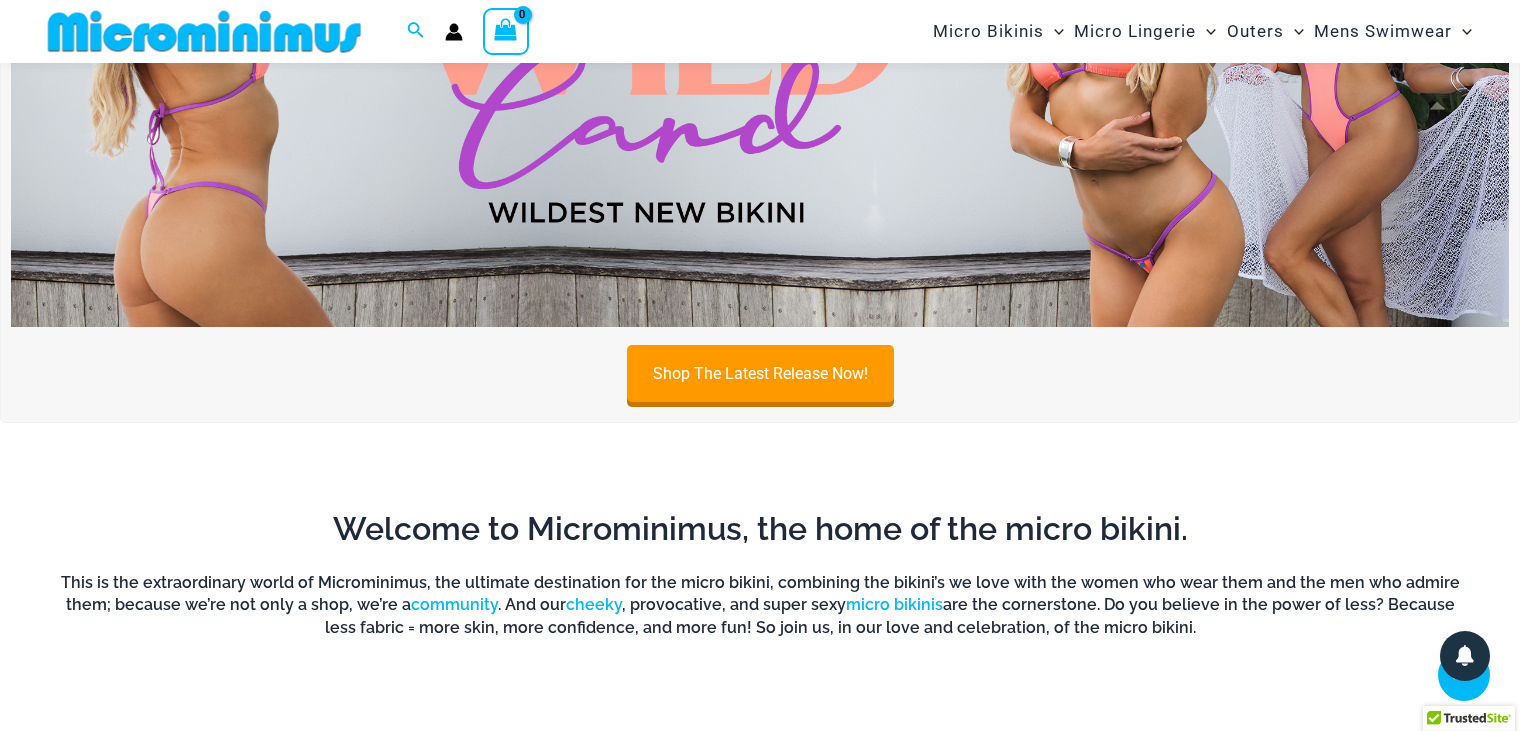 scroll, scrollTop: 182, scrollLeft: 0, axis: vertical 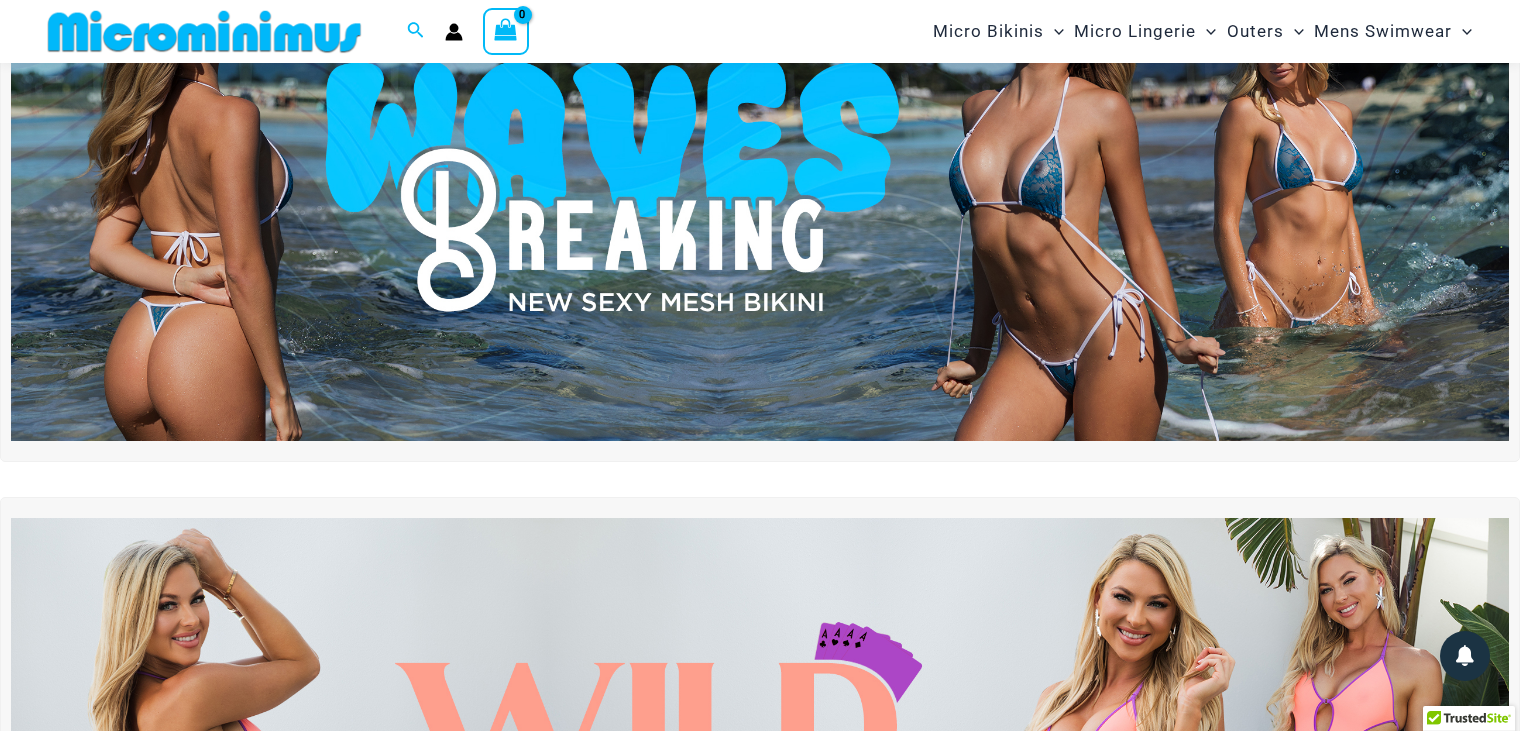 click at bounding box center [760, 186] 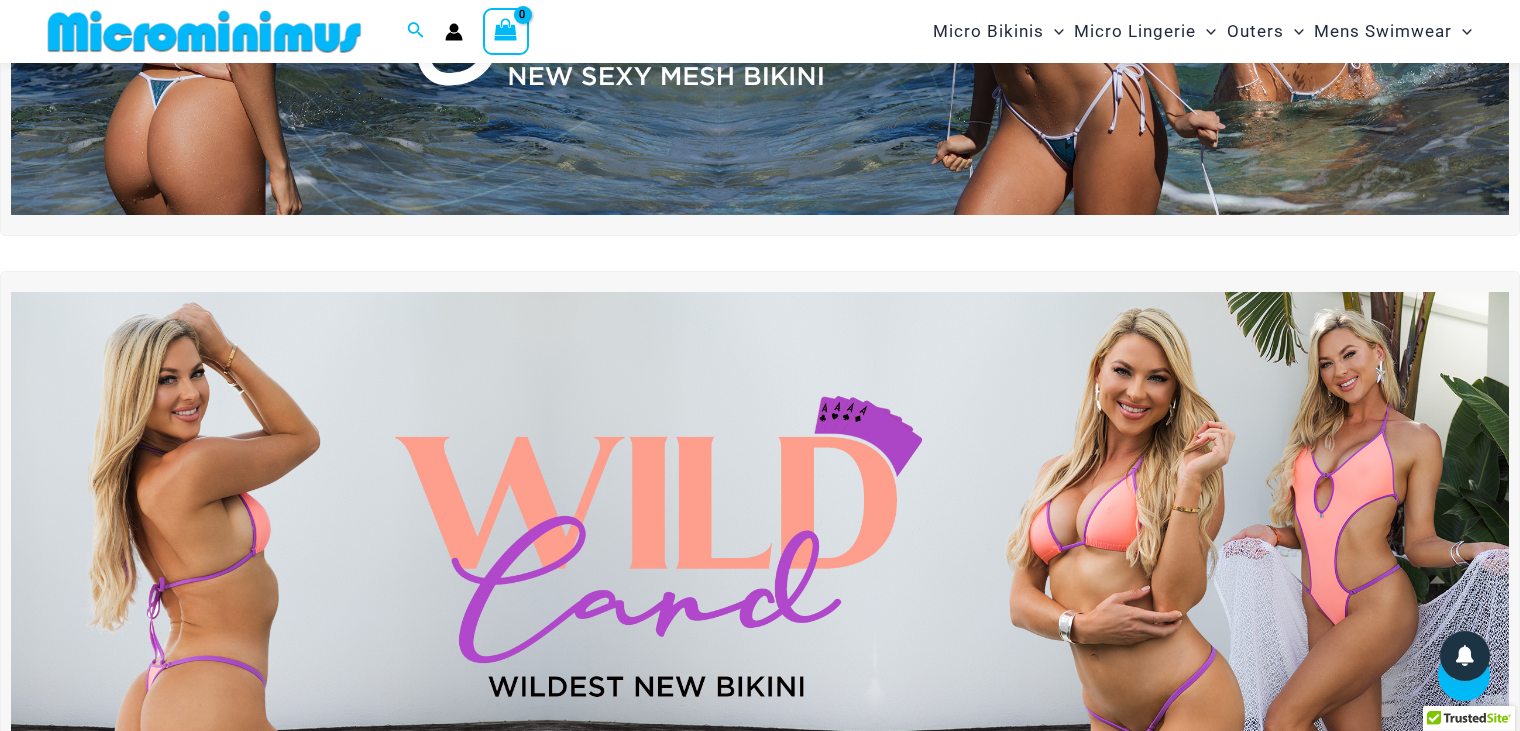 scroll, scrollTop: 582, scrollLeft: 0, axis: vertical 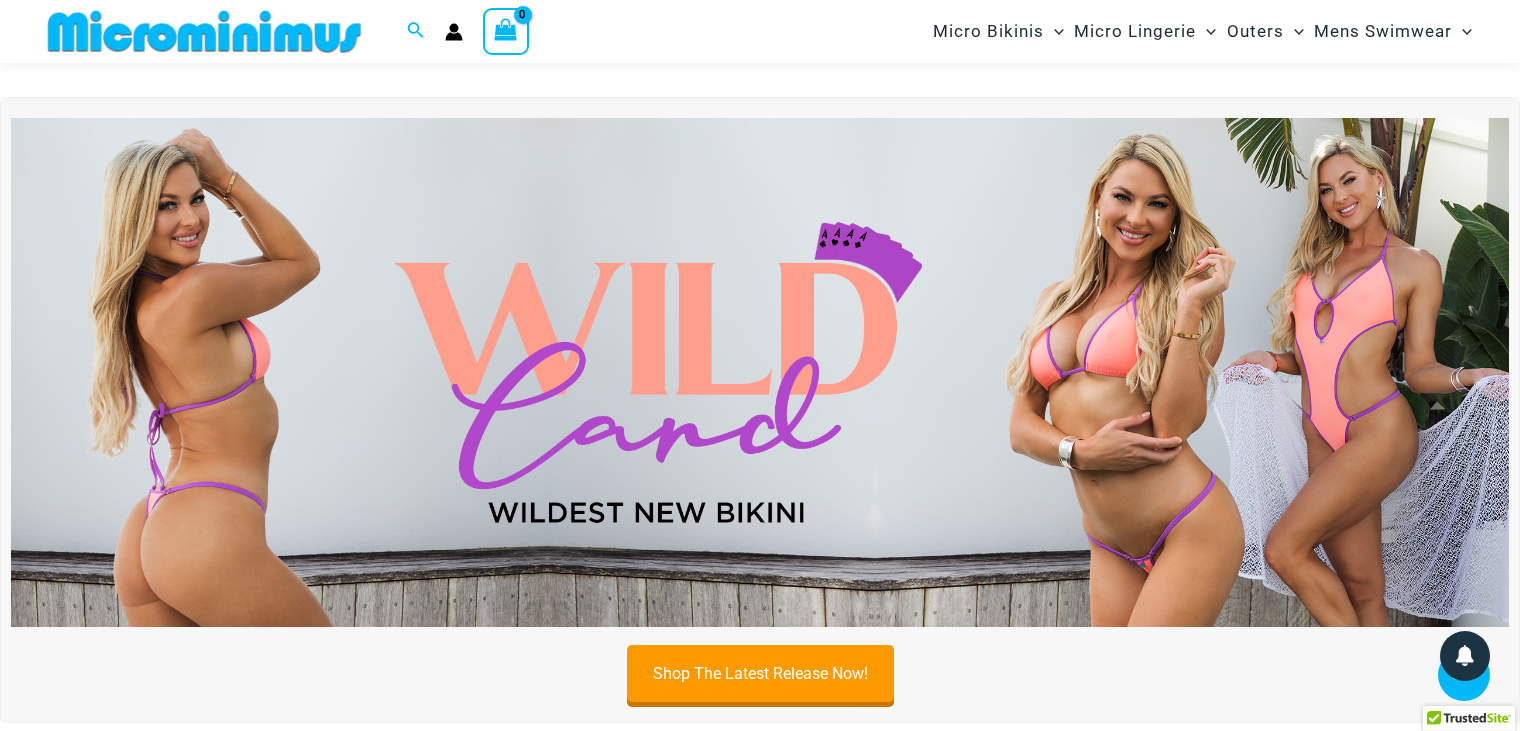 click at bounding box center (760, 372) 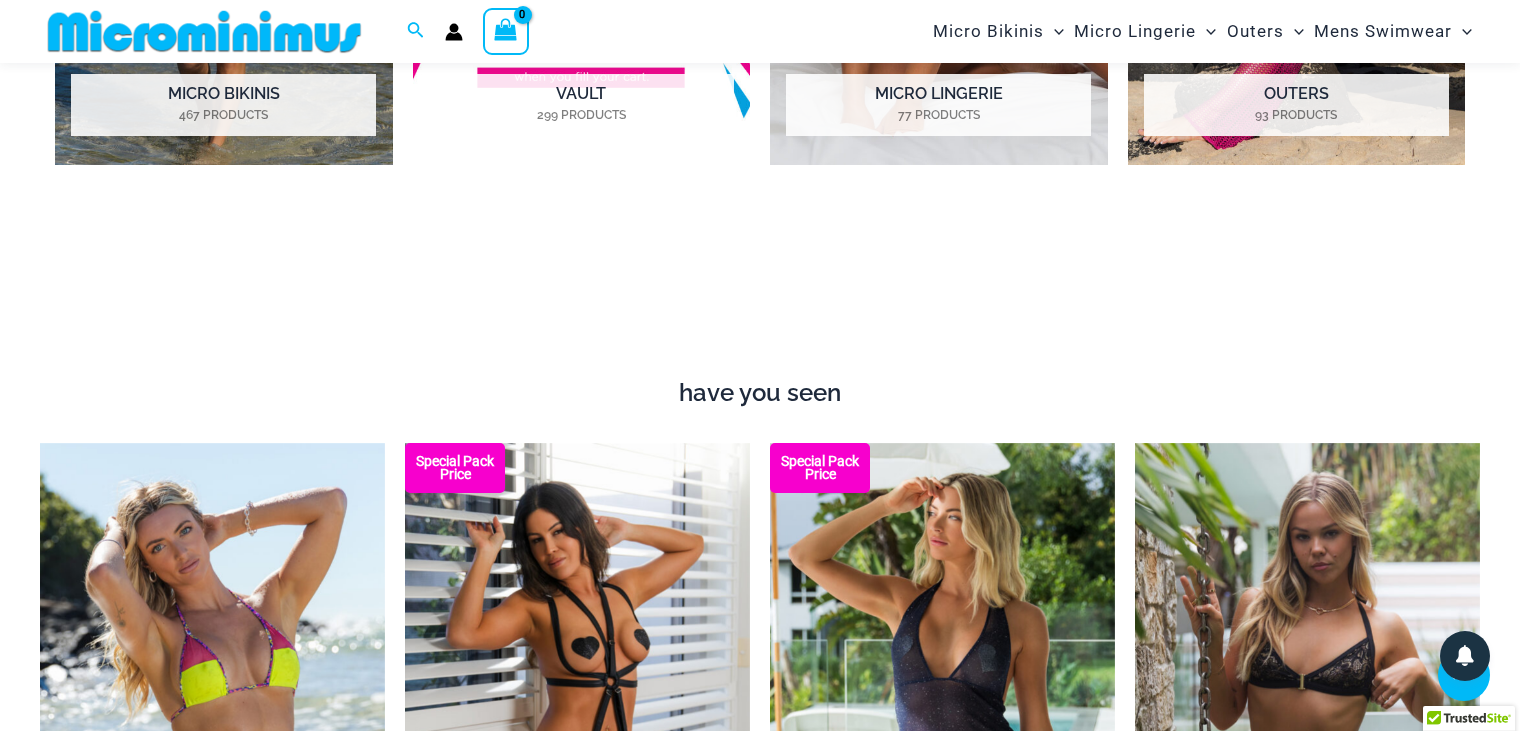 scroll, scrollTop: 1882, scrollLeft: 0, axis: vertical 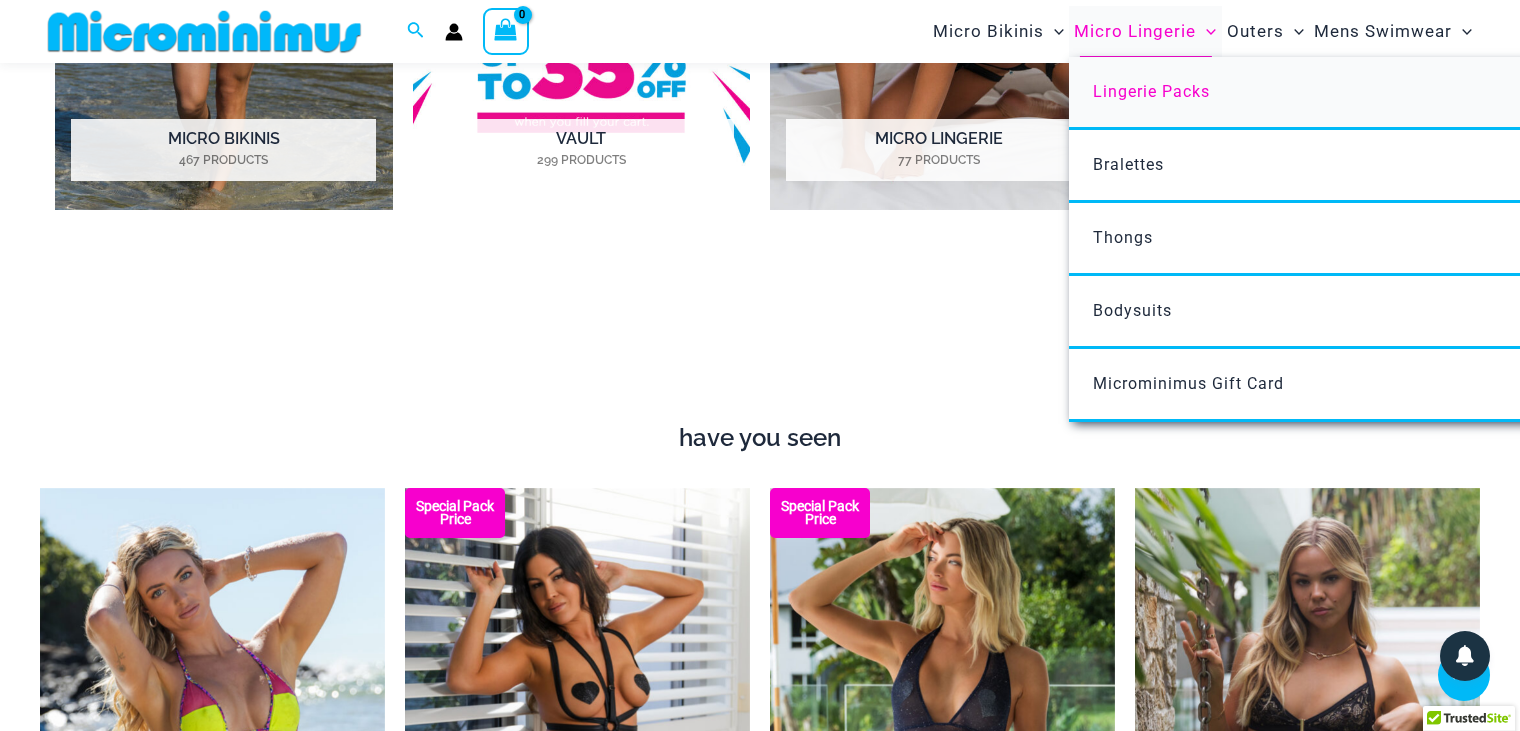 click on "Lingerie Packs" at bounding box center (1151, 91) 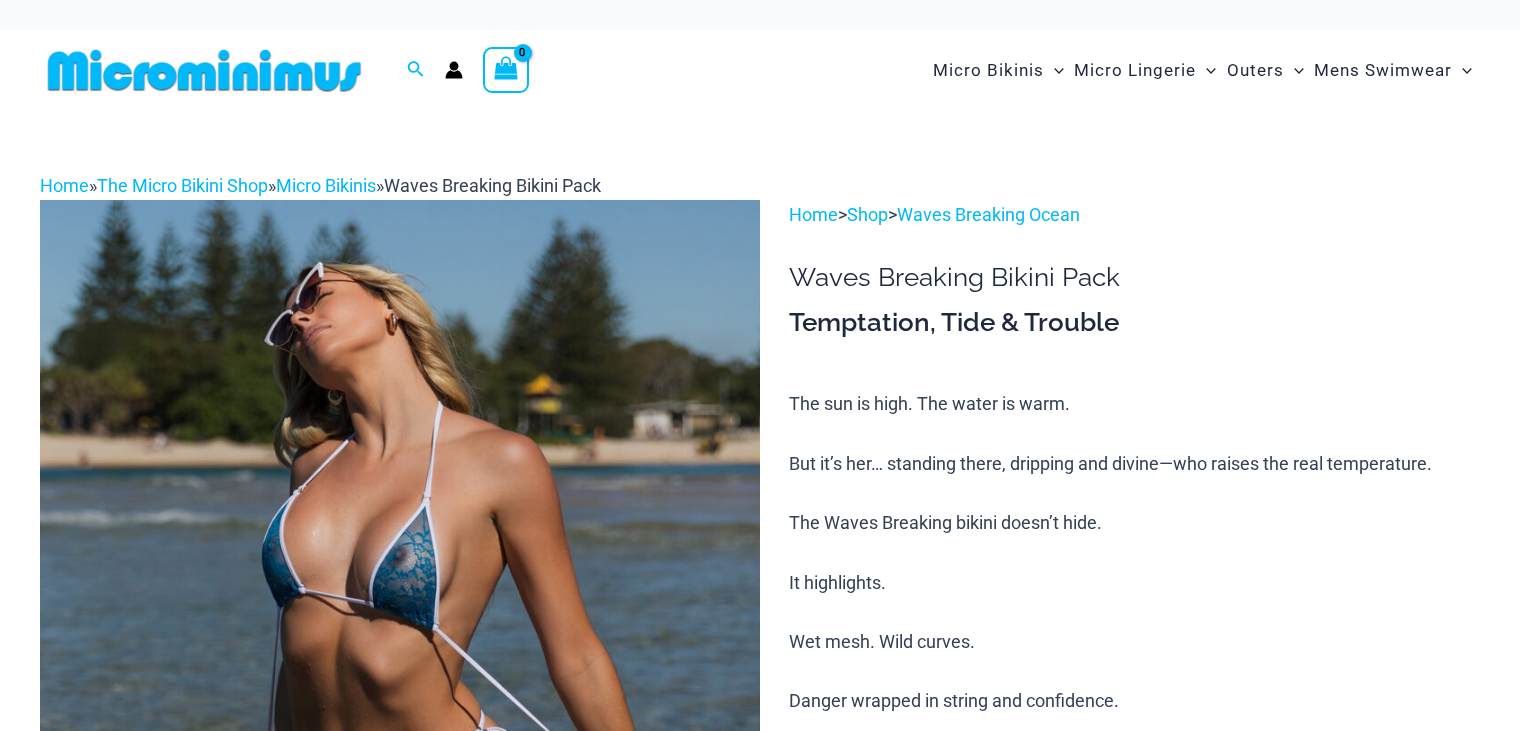 scroll, scrollTop: 0, scrollLeft: 0, axis: both 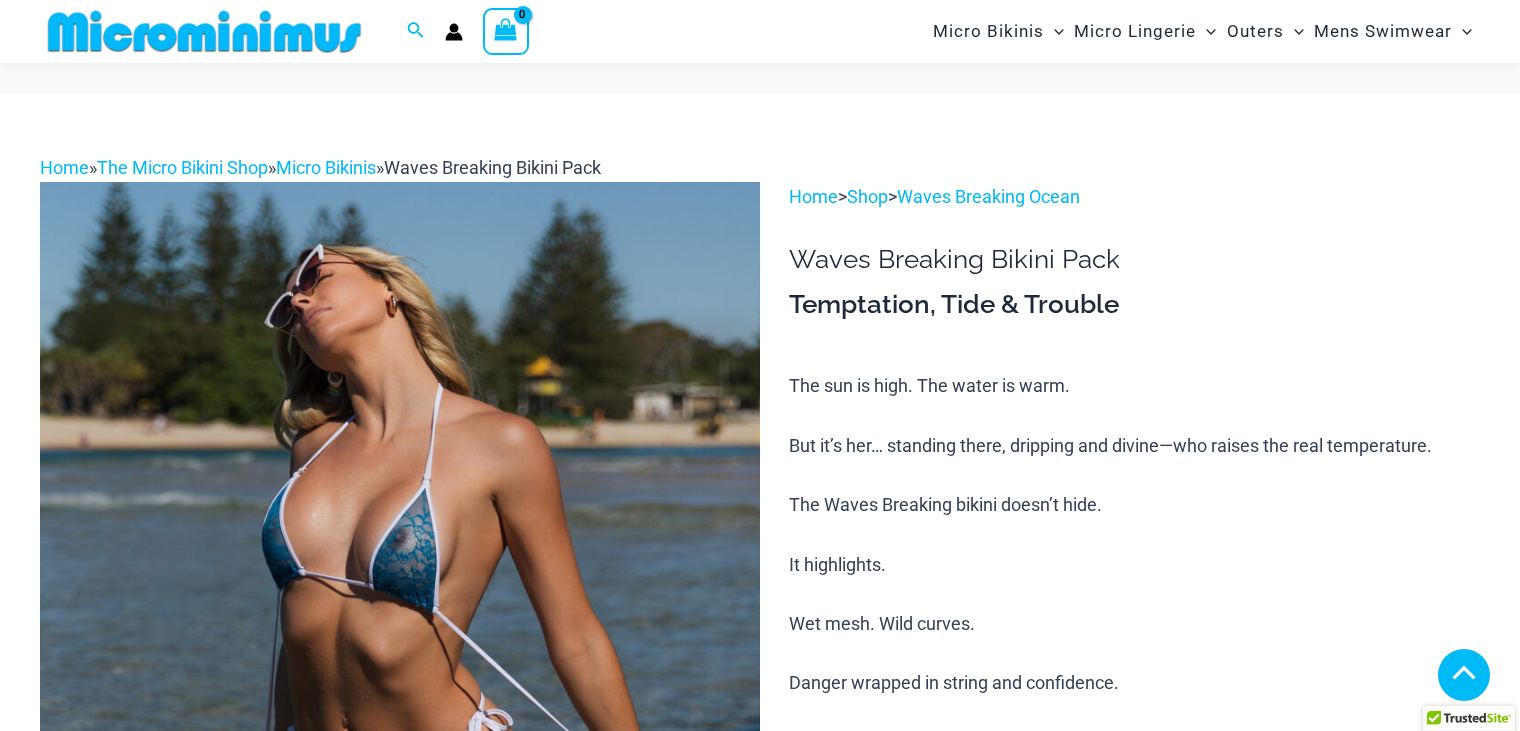 click at bounding box center (400, 1452) 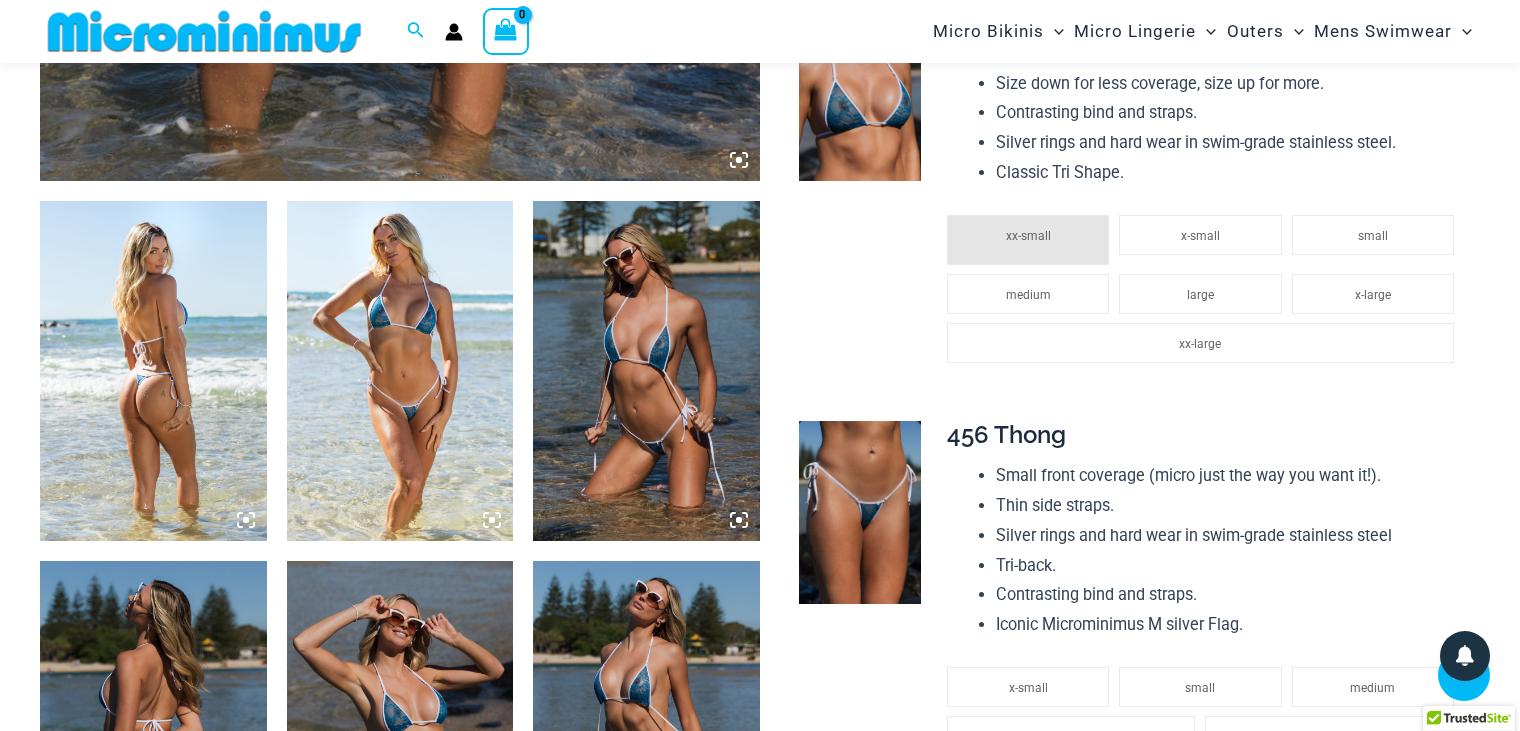 click 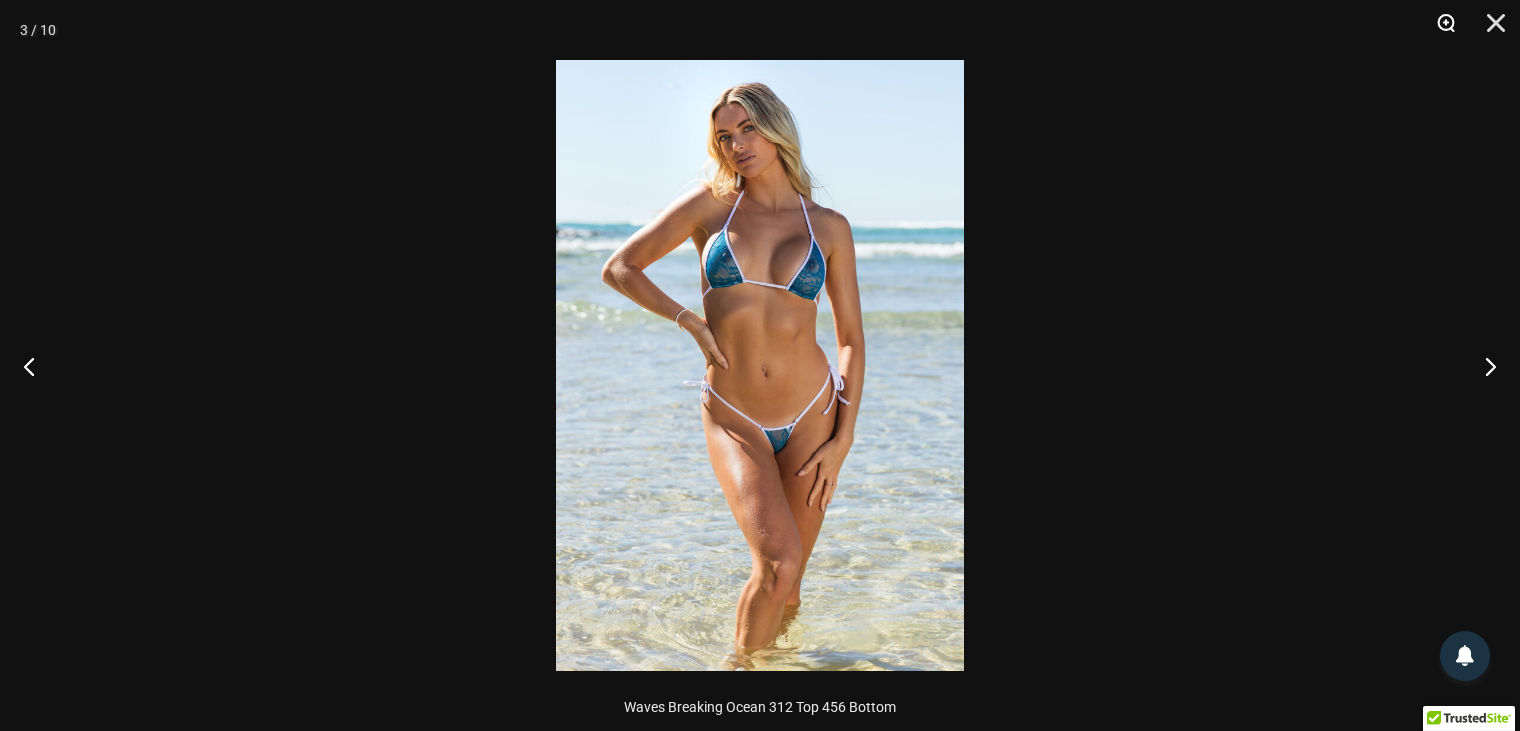 click at bounding box center [1439, 30] 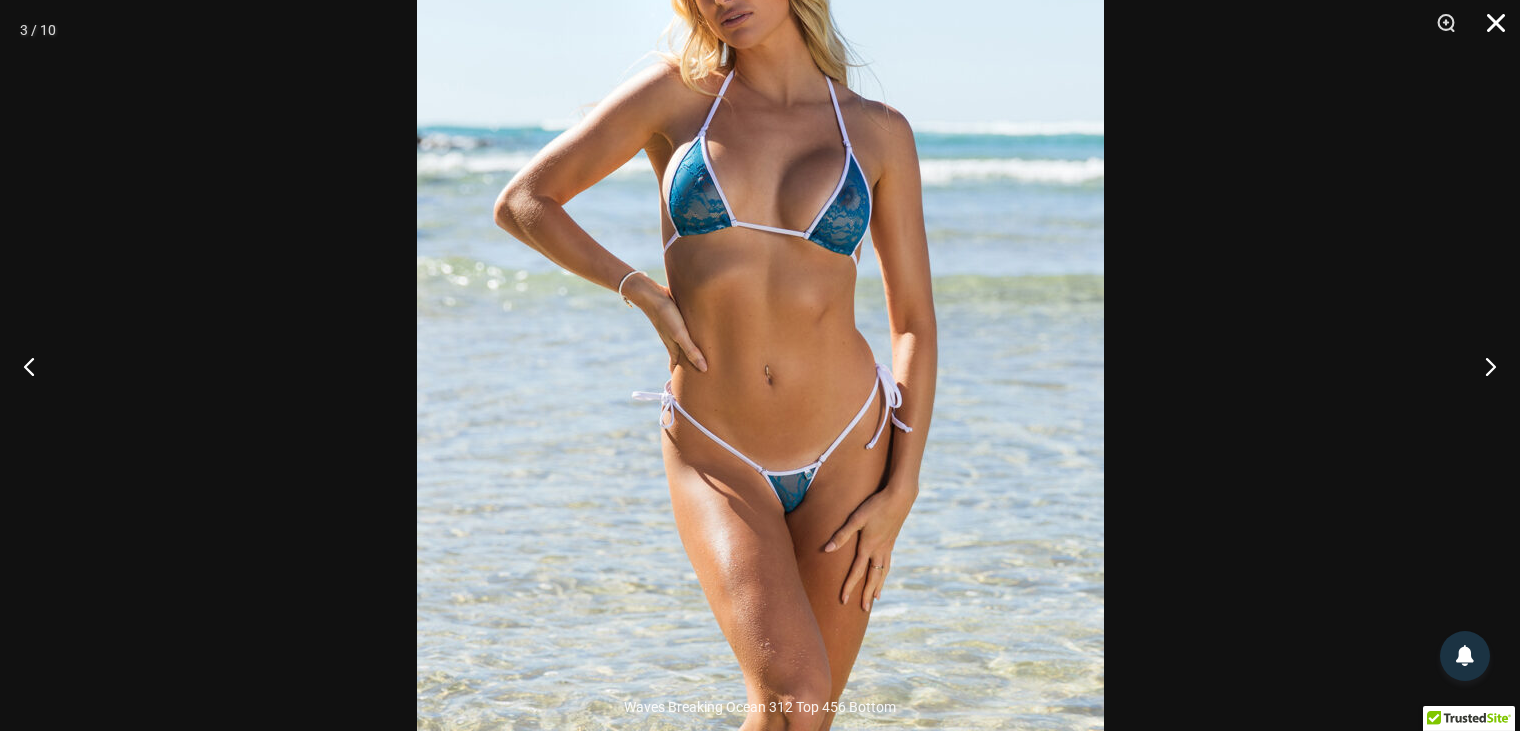 click at bounding box center [1489, 30] 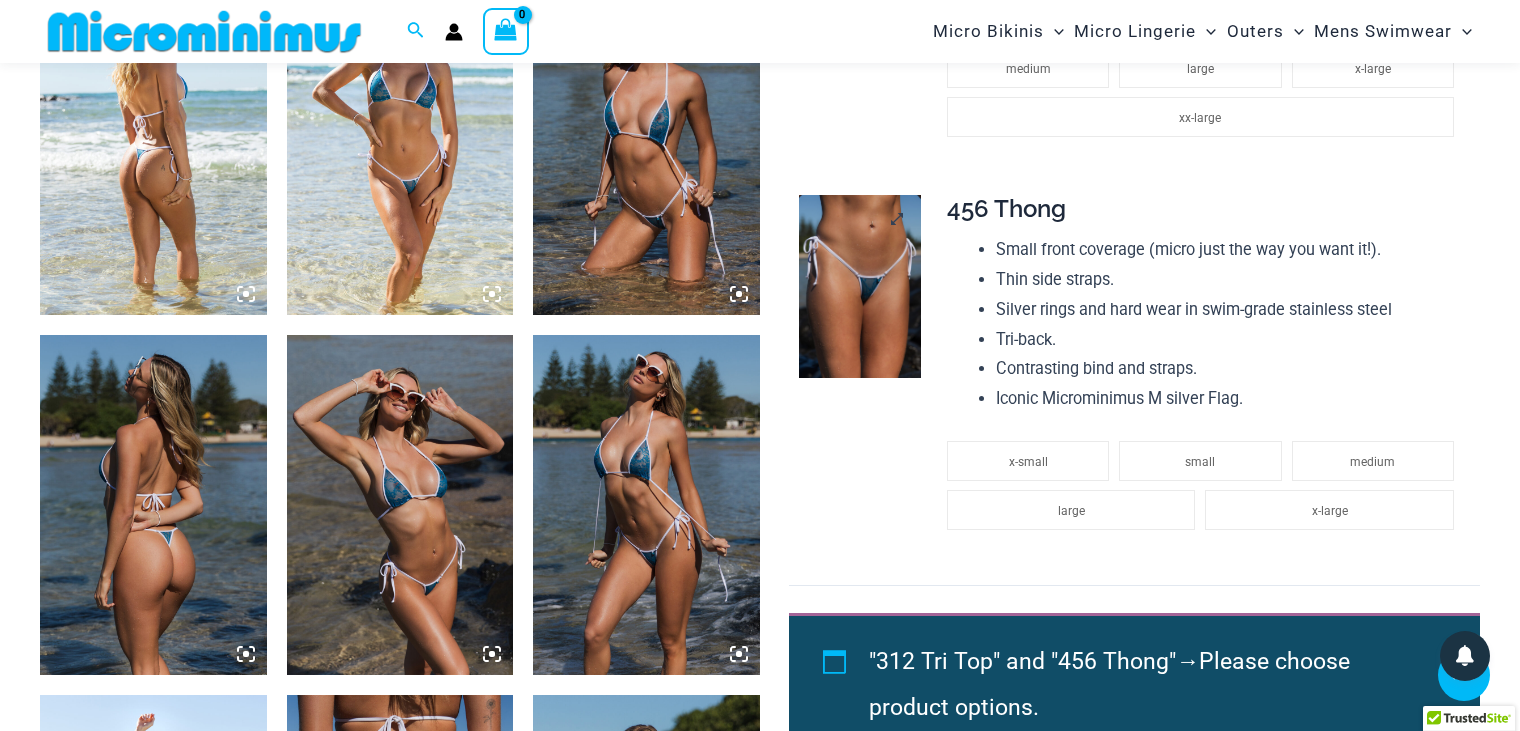scroll, scrollTop: 1281, scrollLeft: 0, axis: vertical 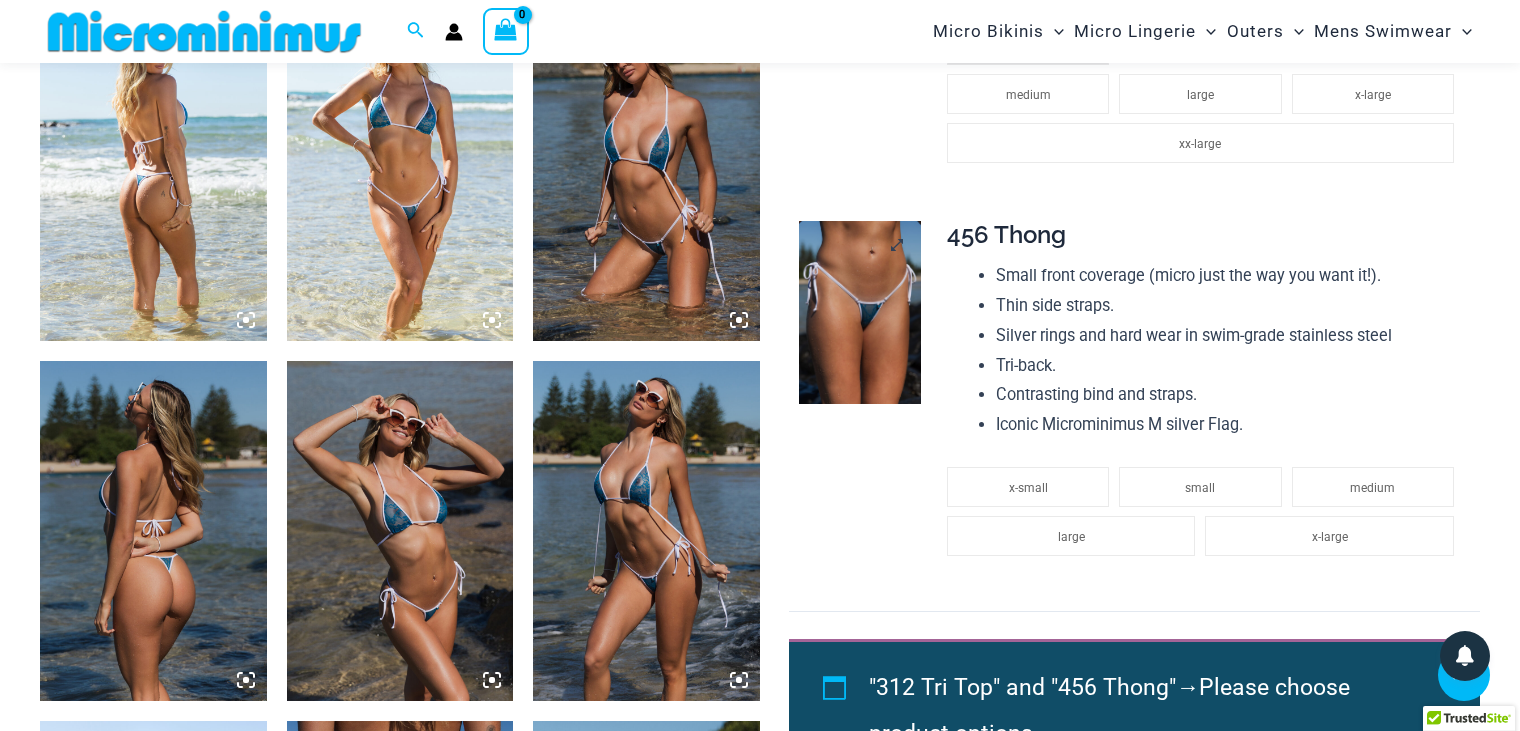 click at bounding box center (860, 312) 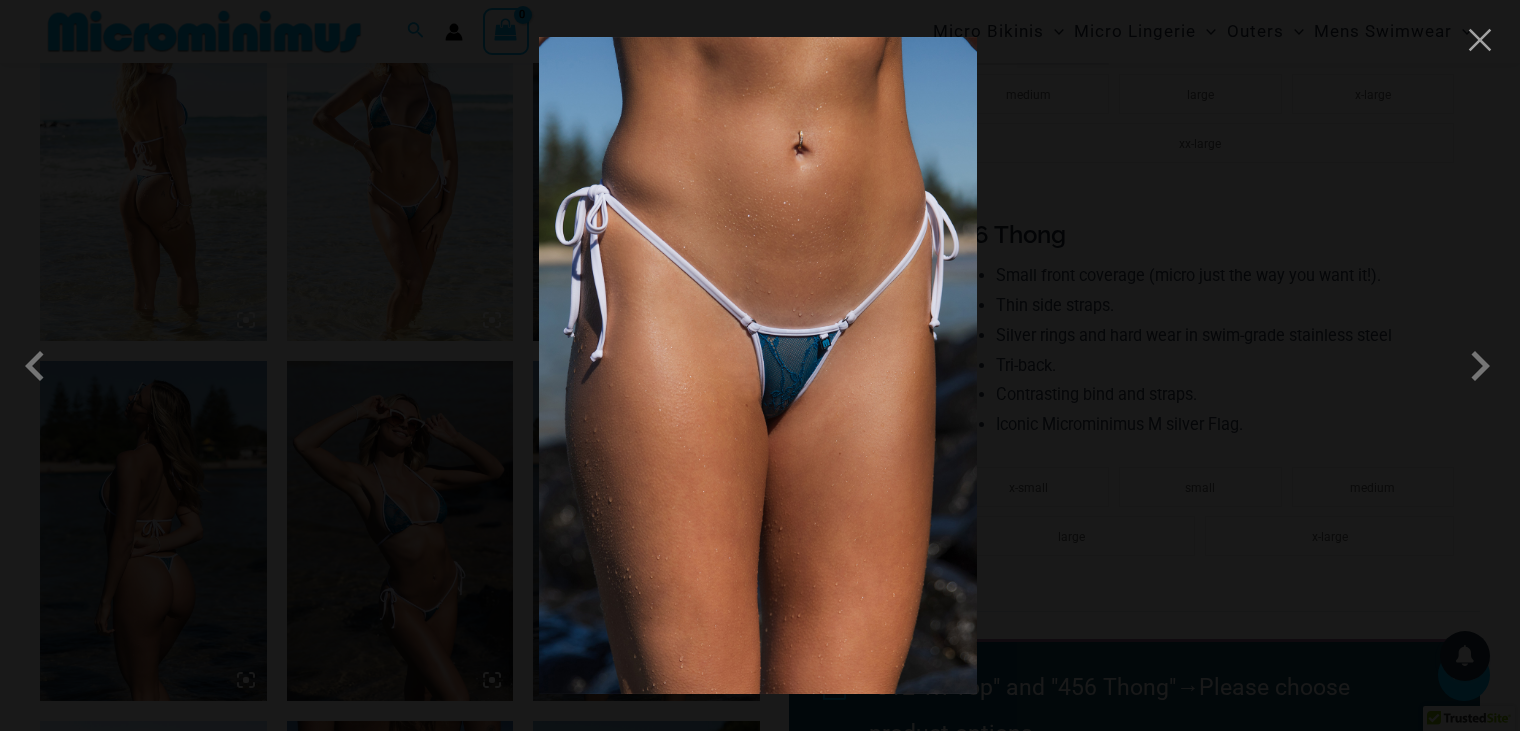 drag, startPoint x: 1036, startPoint y: 374, endPoint x: 1027, endPoint y: 366, distance: 12.0415945 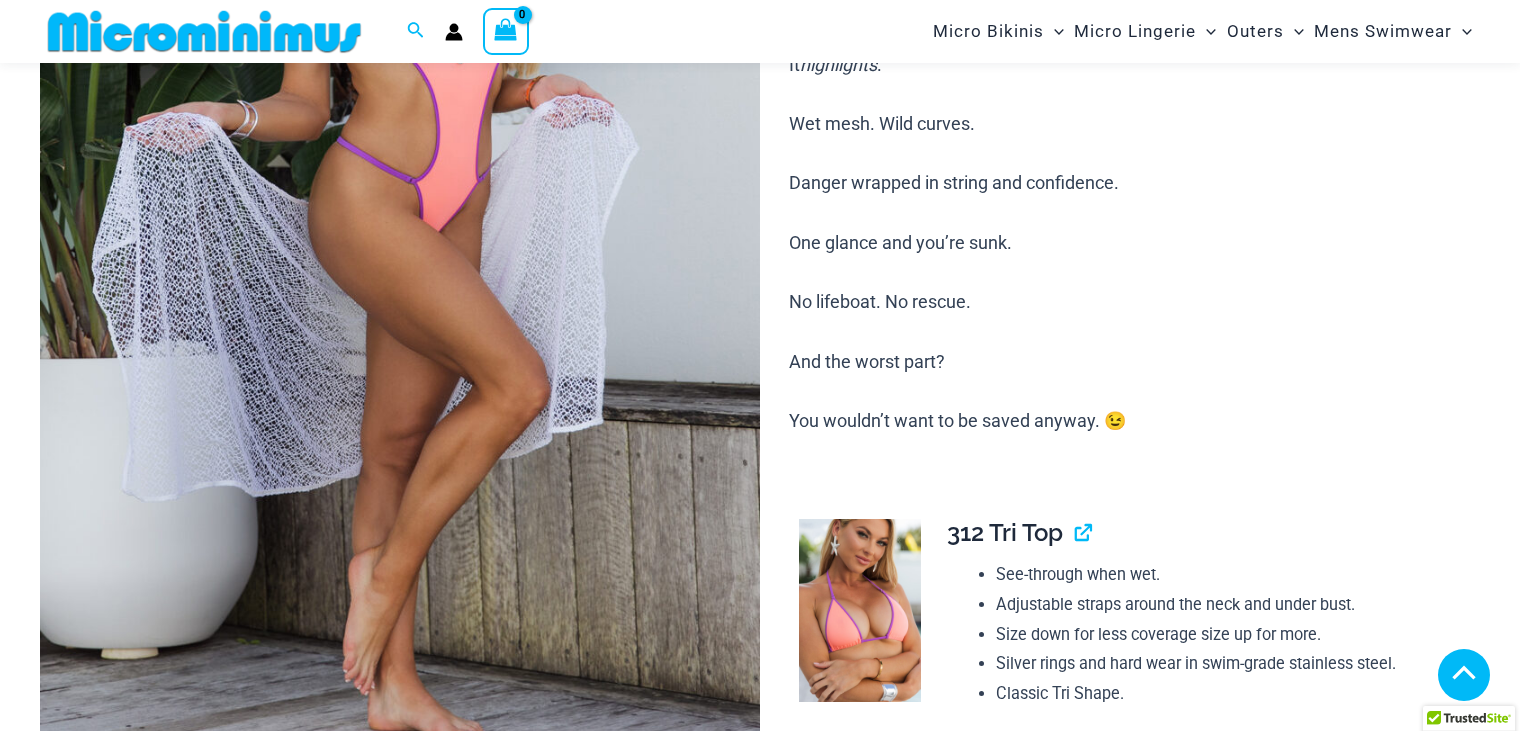 scroll, scrollTop: 1081, scrollLeft: 0, axis: vertical 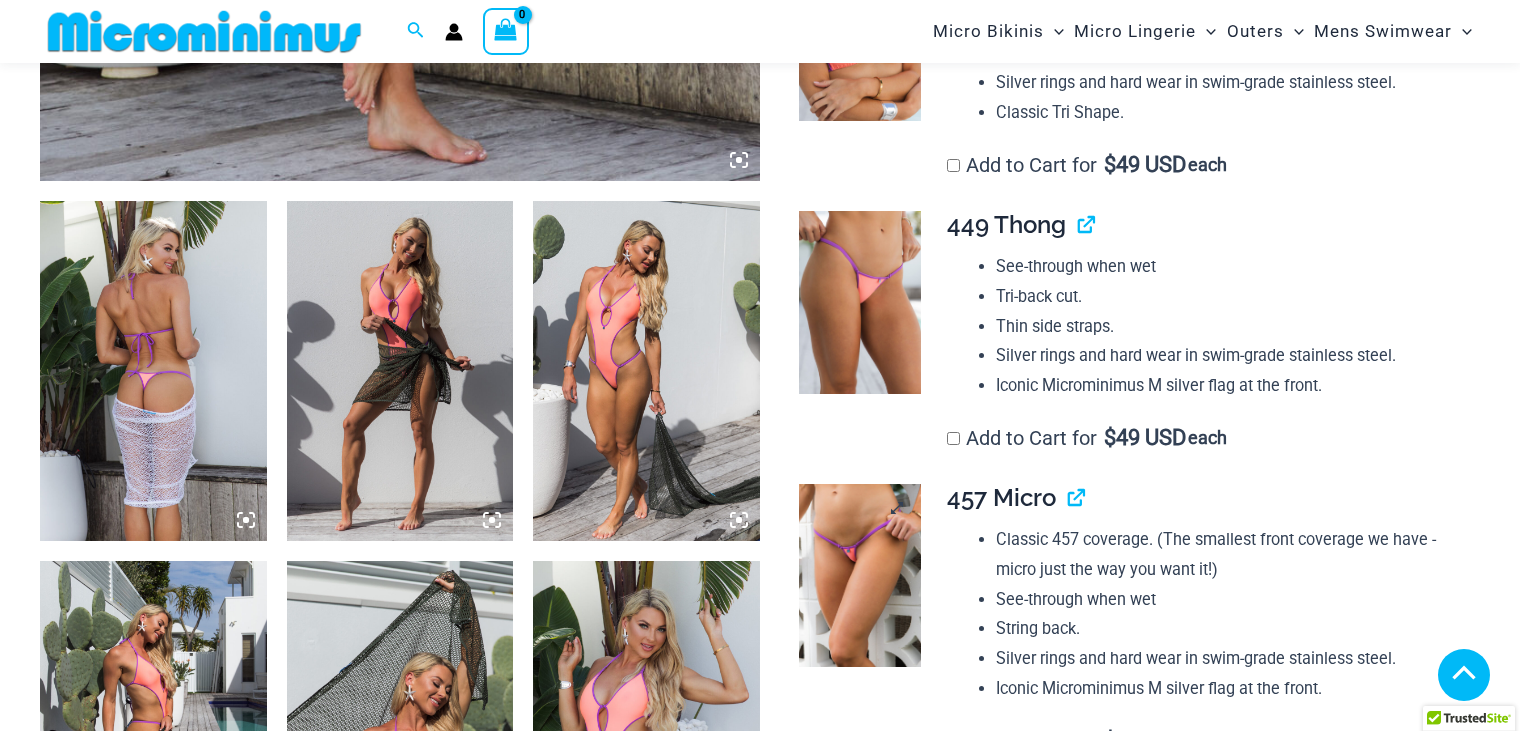click at bounding box center [860, 575] 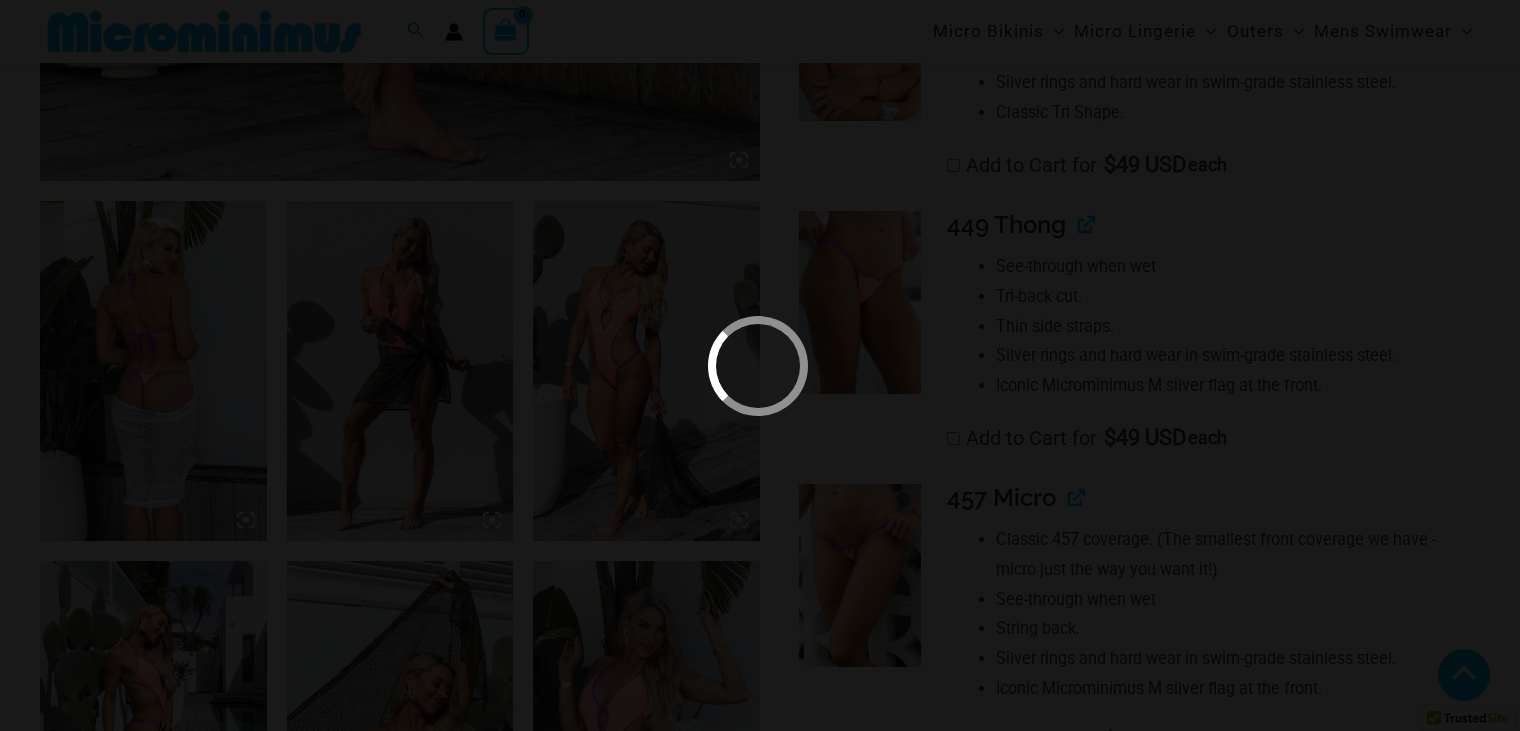 scroll, scrollTop: 1381, scrollLeft: 0, axis: vertical 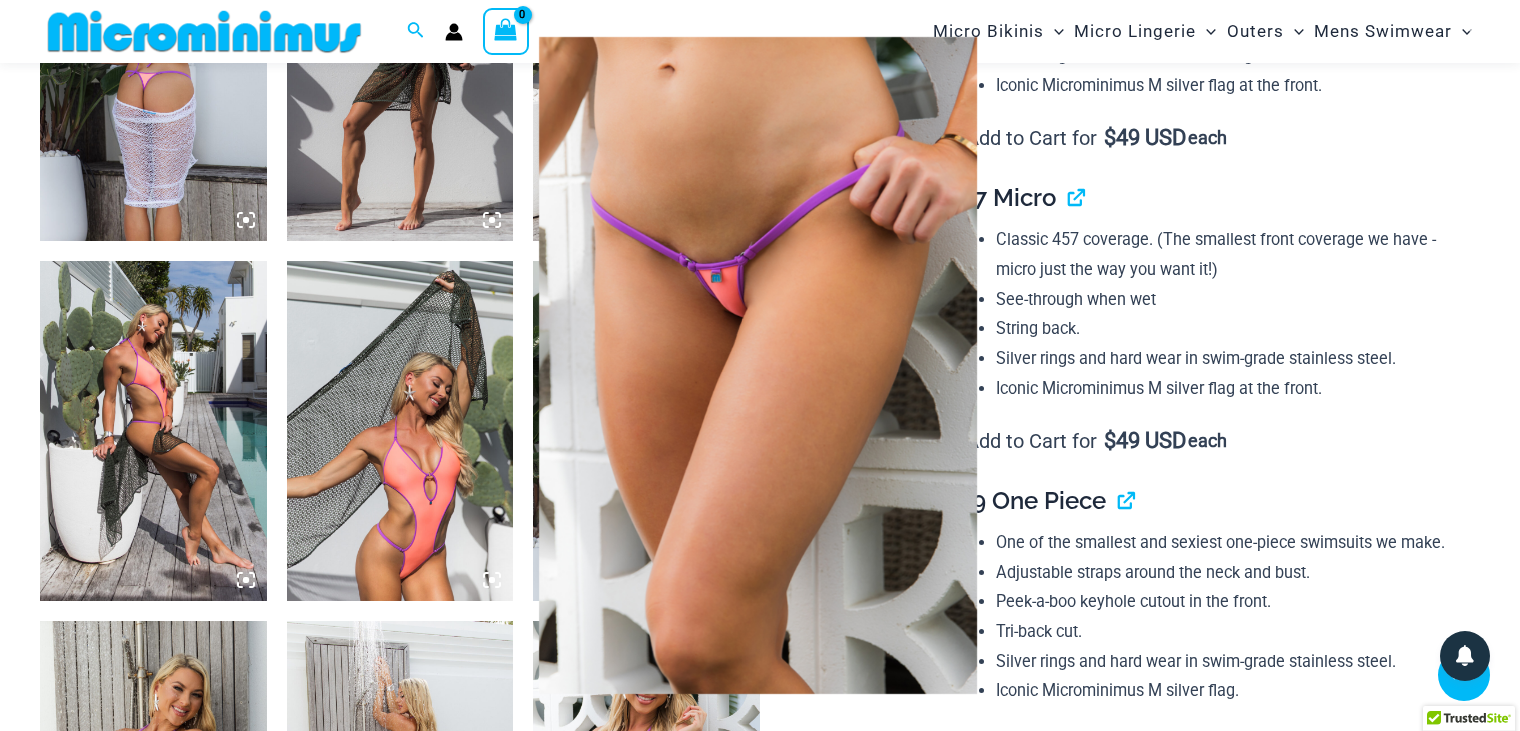 click at bounding box center [760, 365] 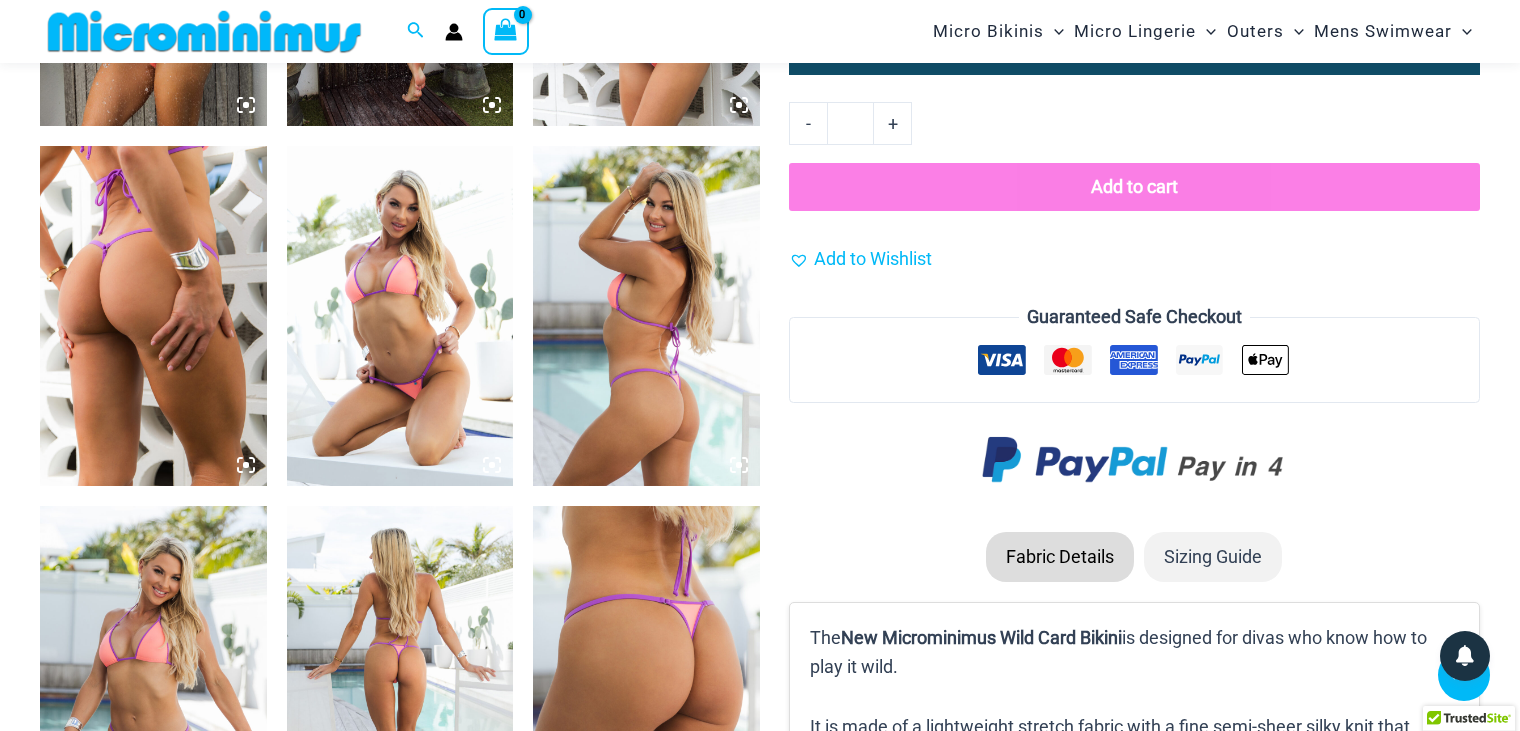 scroll, scrollTop: 2081, scrollLeft: 0, axis: vertical 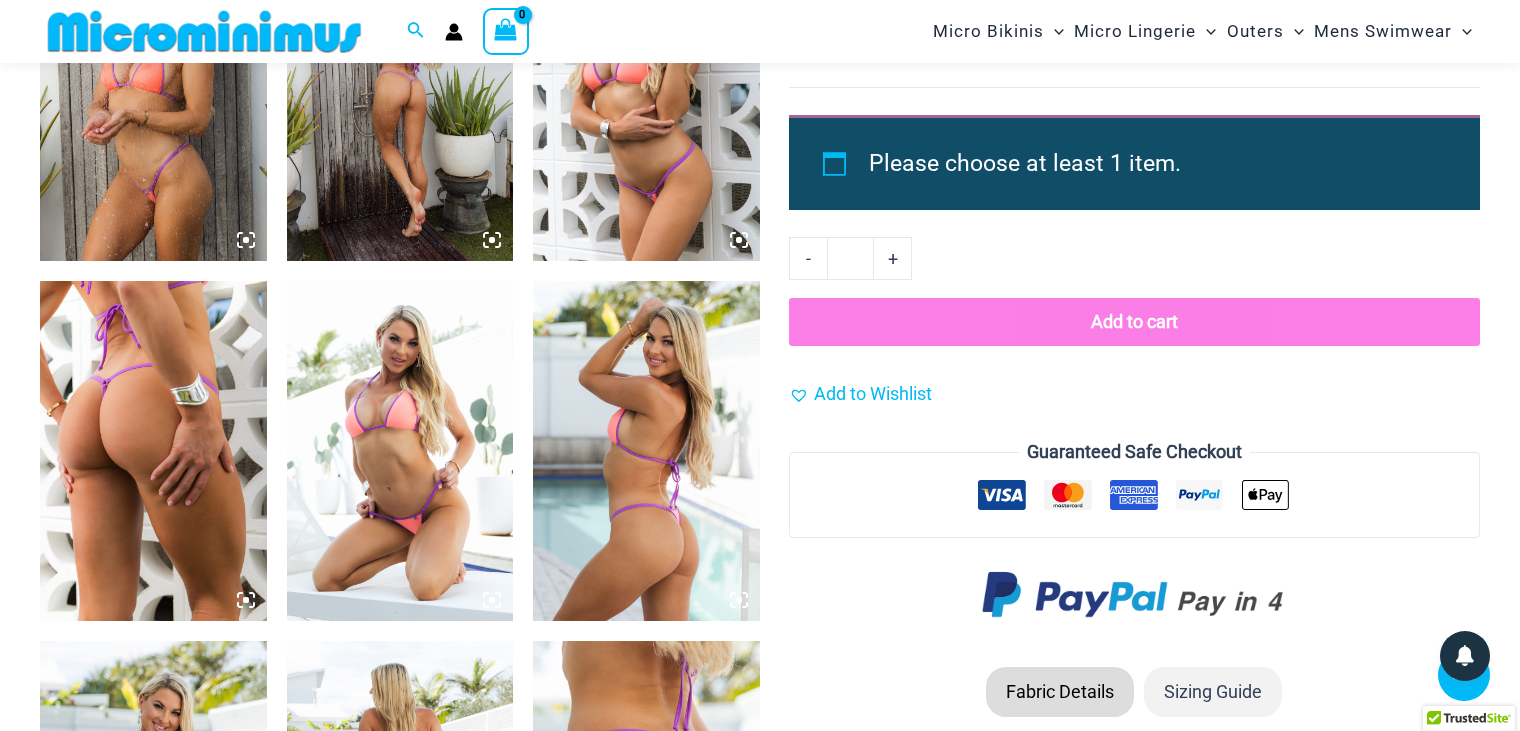 click at bounding box center (153, 91) 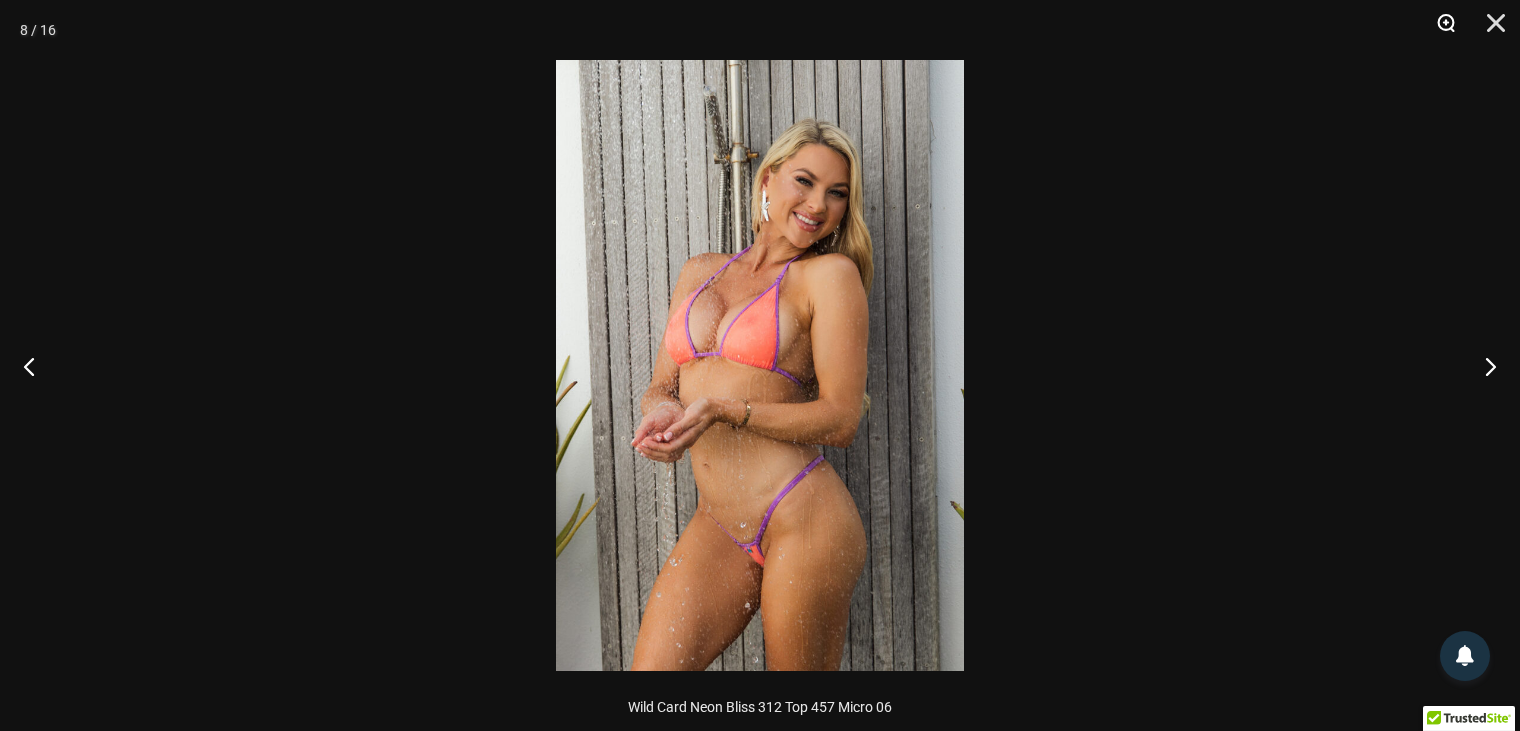 click at bounding box center [1439, 30] 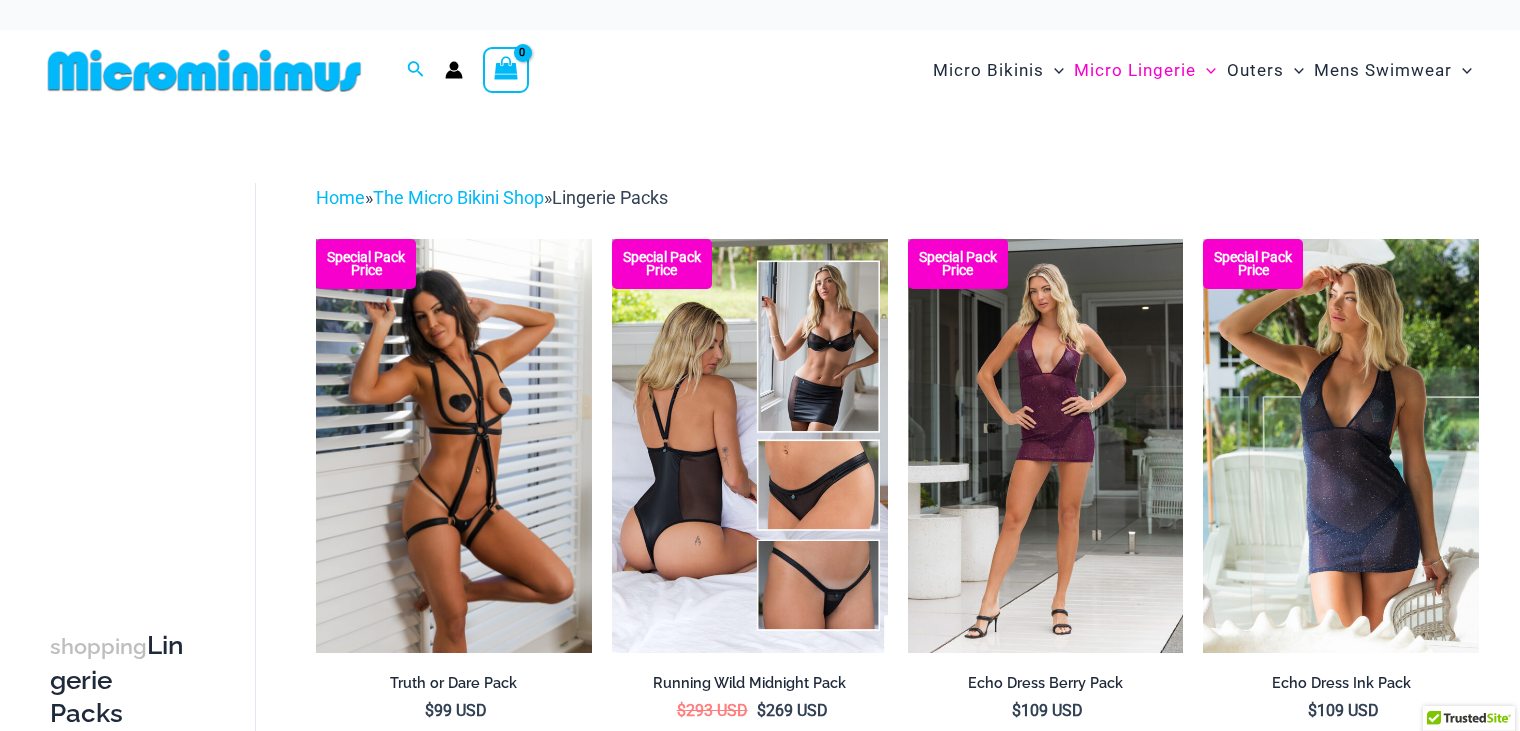 scroll, scrollTop: 0, scrollLeft: 0, axis: both 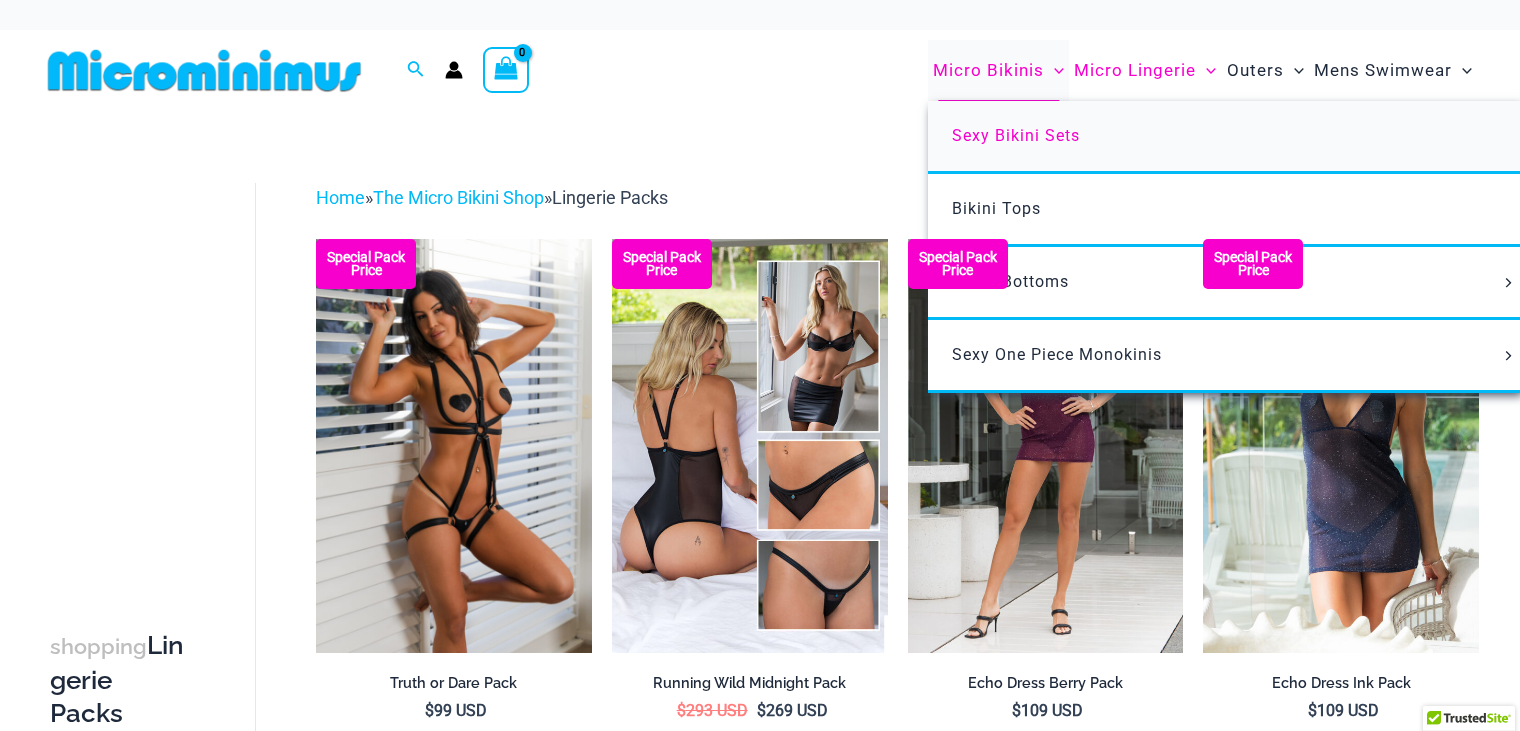 click on "Sexy Bikini Sets" at bounding box center (1016, 135) 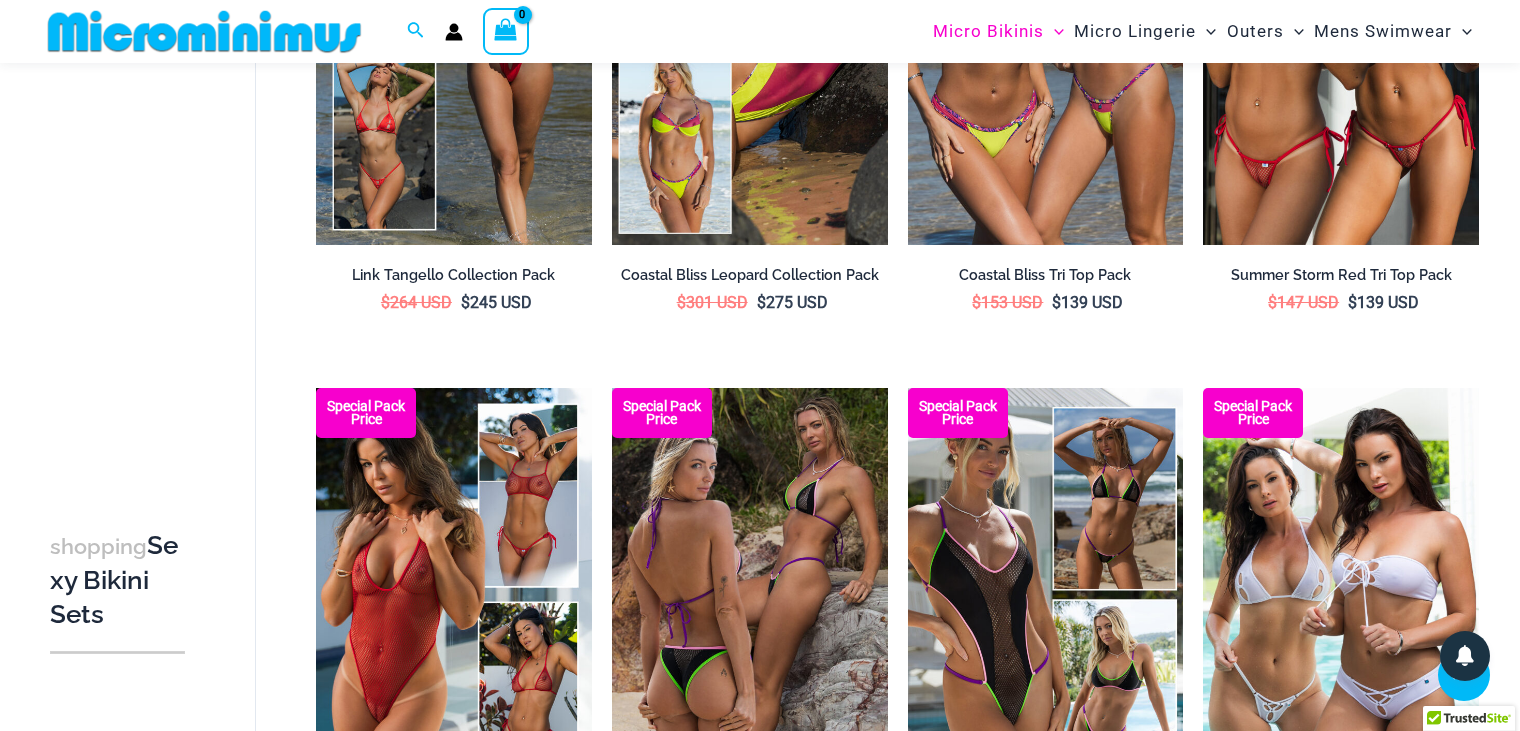 scroll, scrollTop: 1182, scrollLeft: 0, axis: vertical 